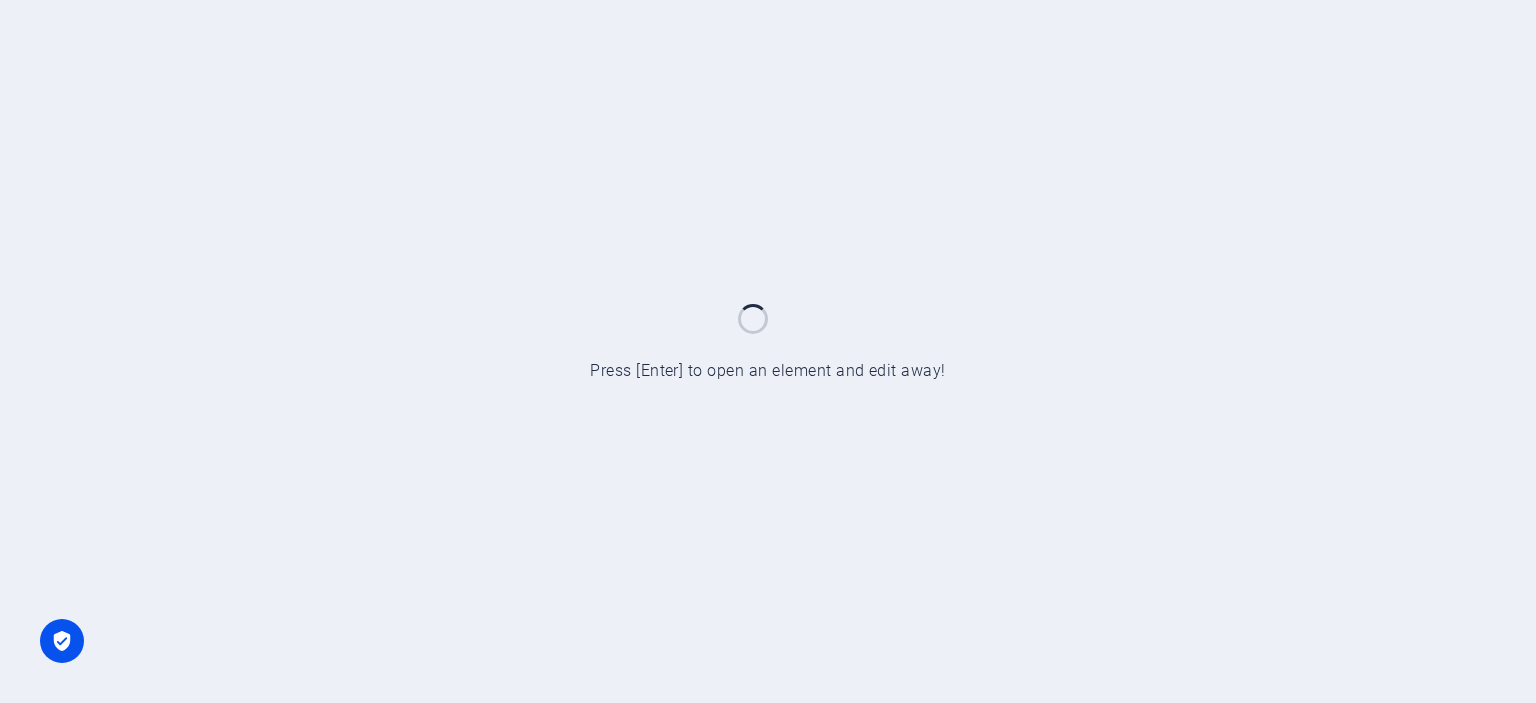 scroll, scrollTop: 0, scrollLeft: 0, axis: both 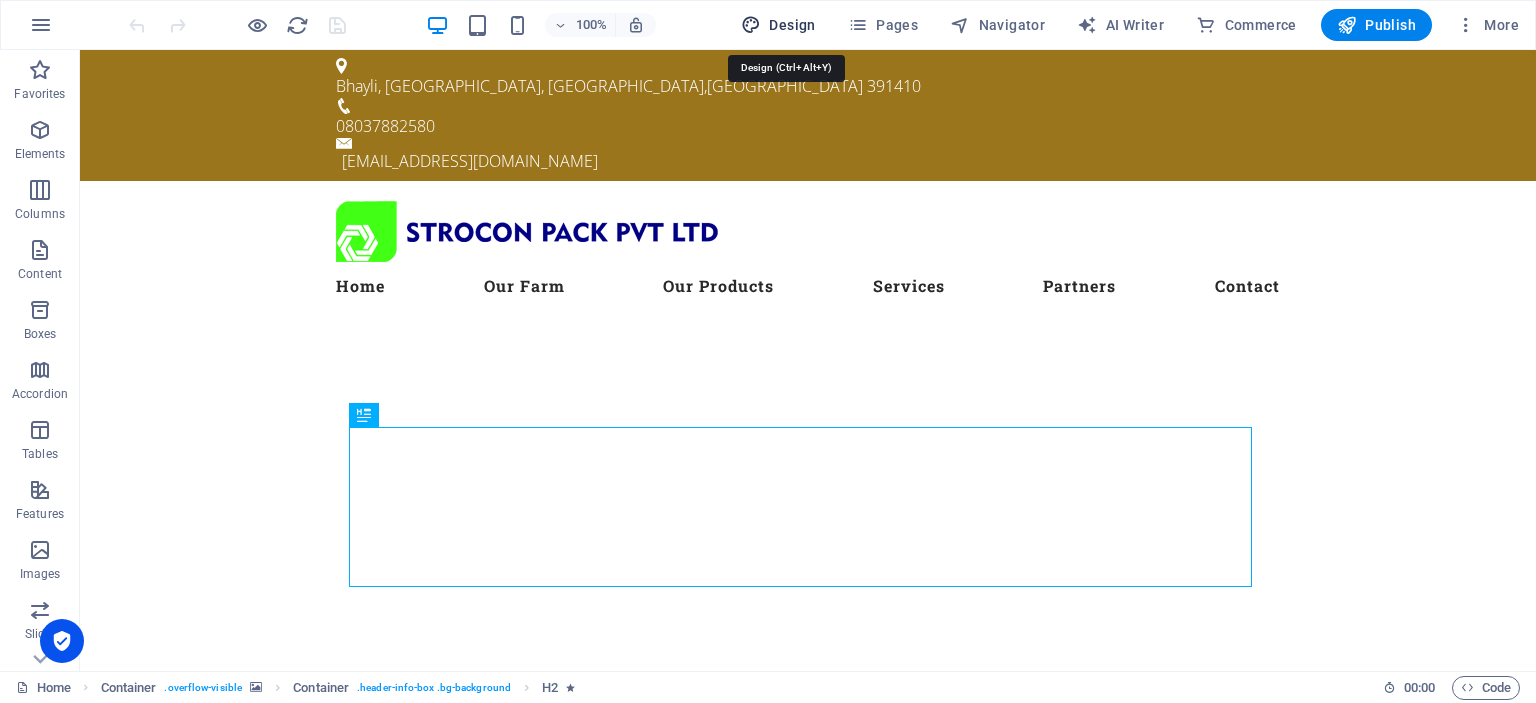 click on "Design" at bounding box center [778, 25] 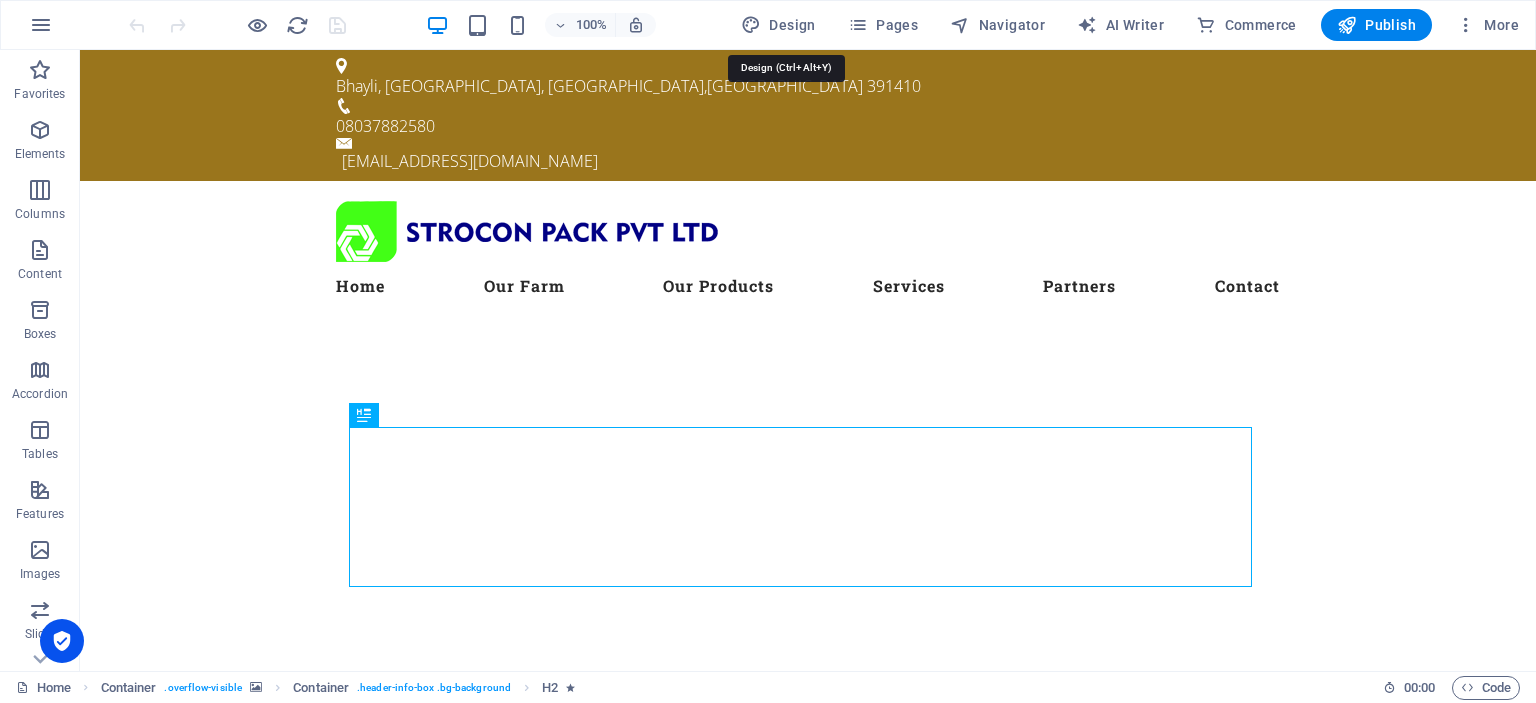 select on "px" 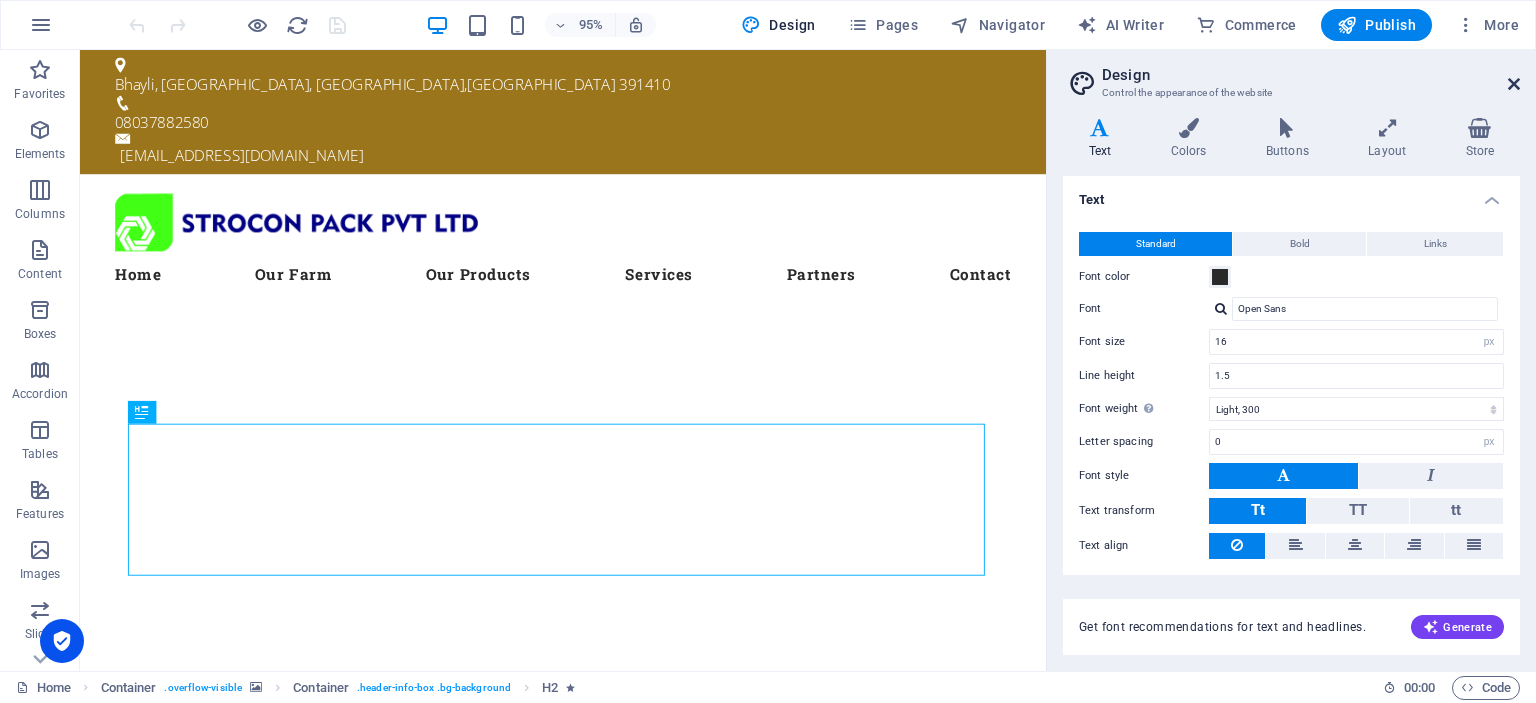 click at bounding box center (1514, 84) 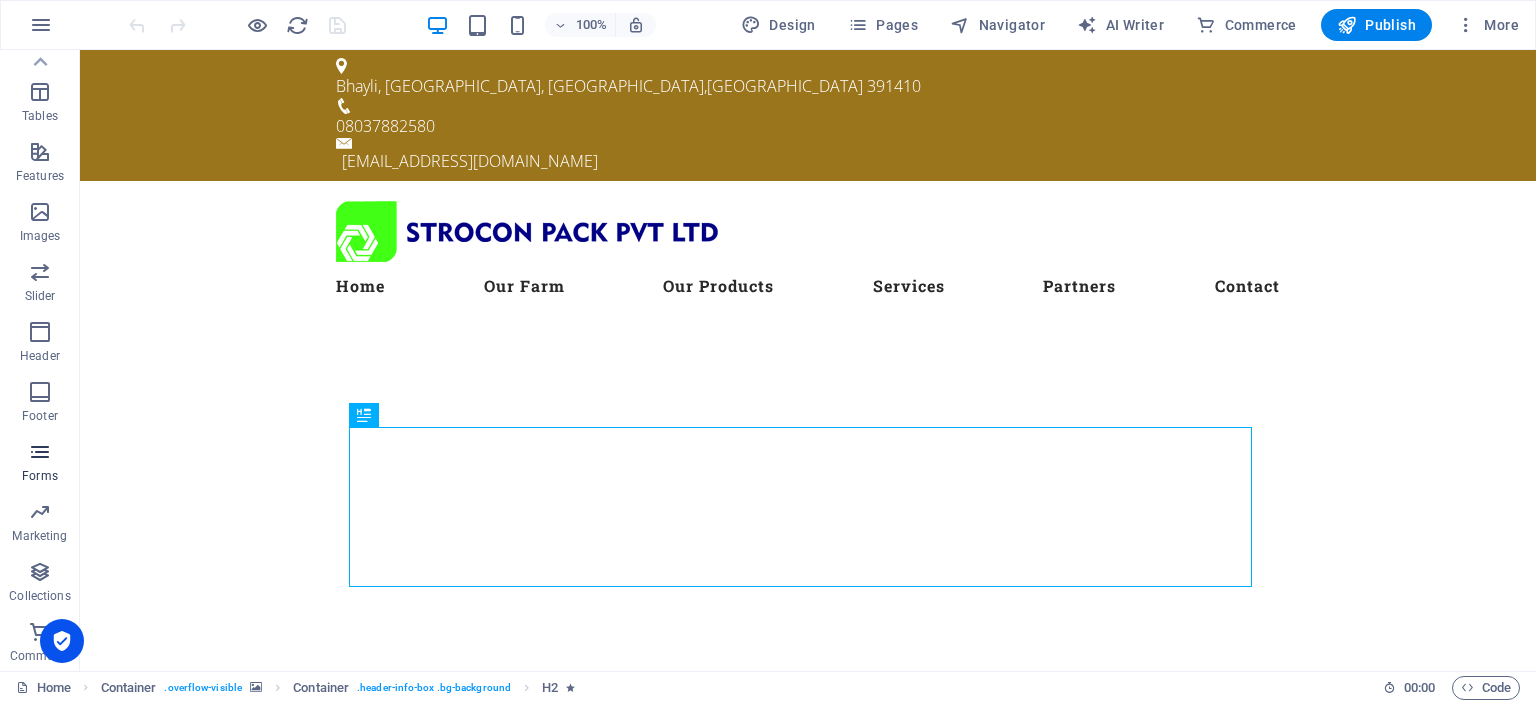 scroll, scrollTop: 0, scrollLeft: 0, axis: both 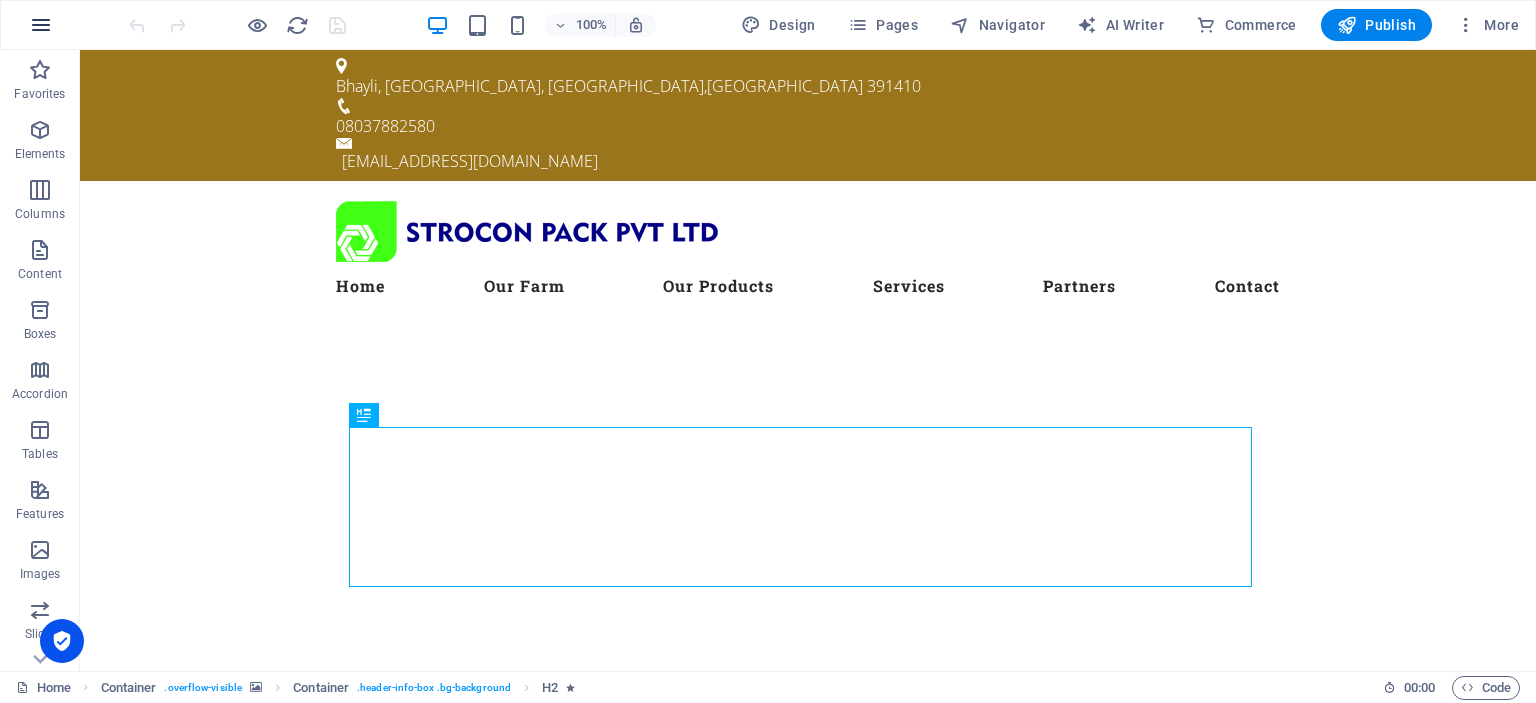 click at bounding box center [41, 25] 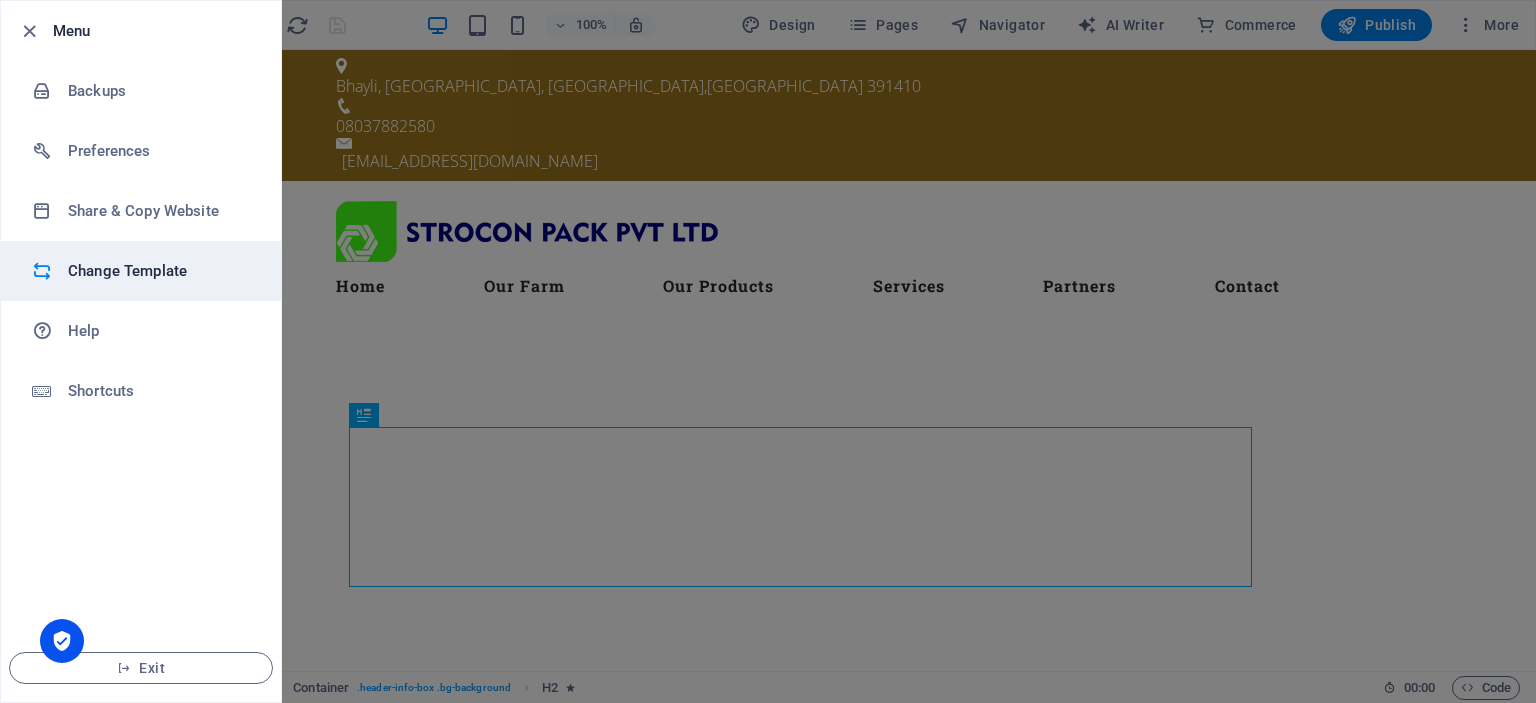 click on "Change Template" at bounding box center [160, 271] 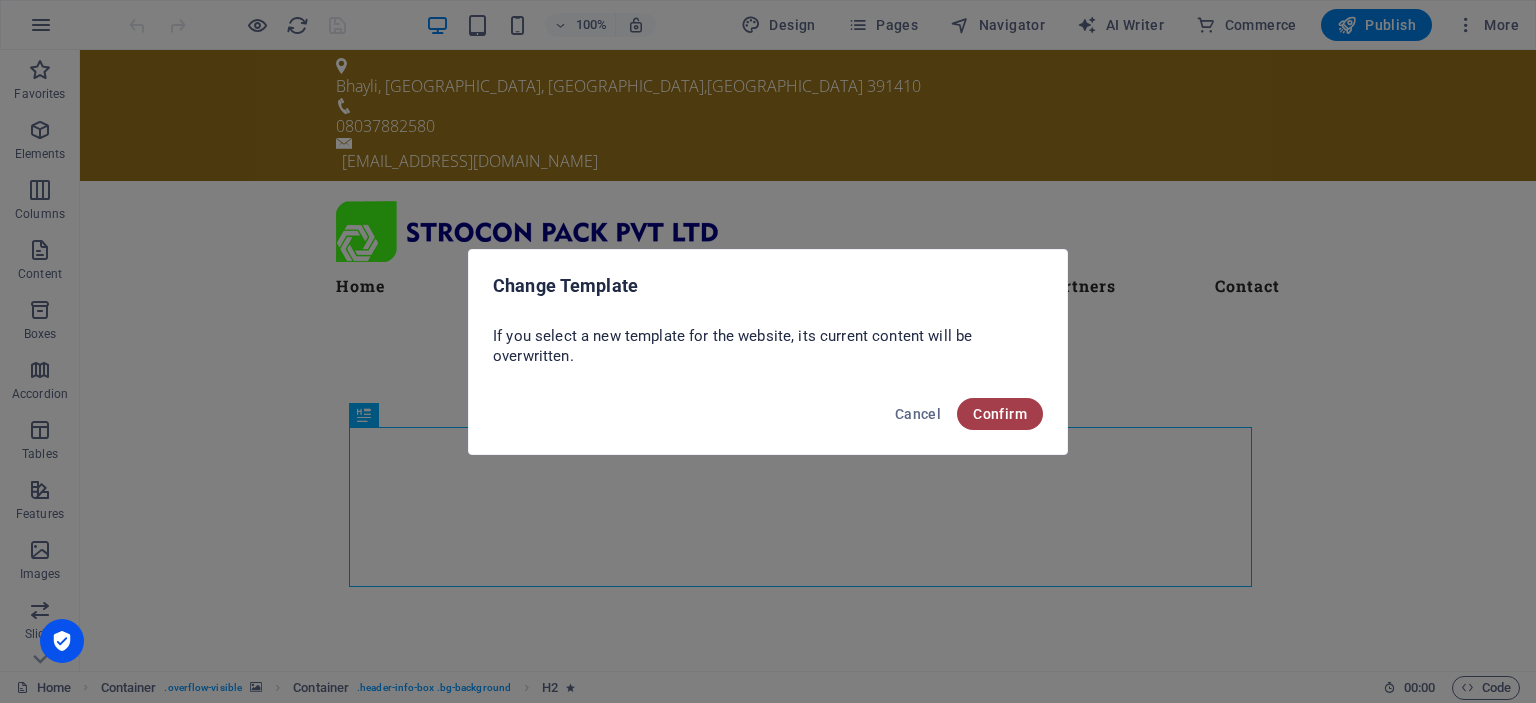 click on "Confirm" at bounding box center (1000, 414) 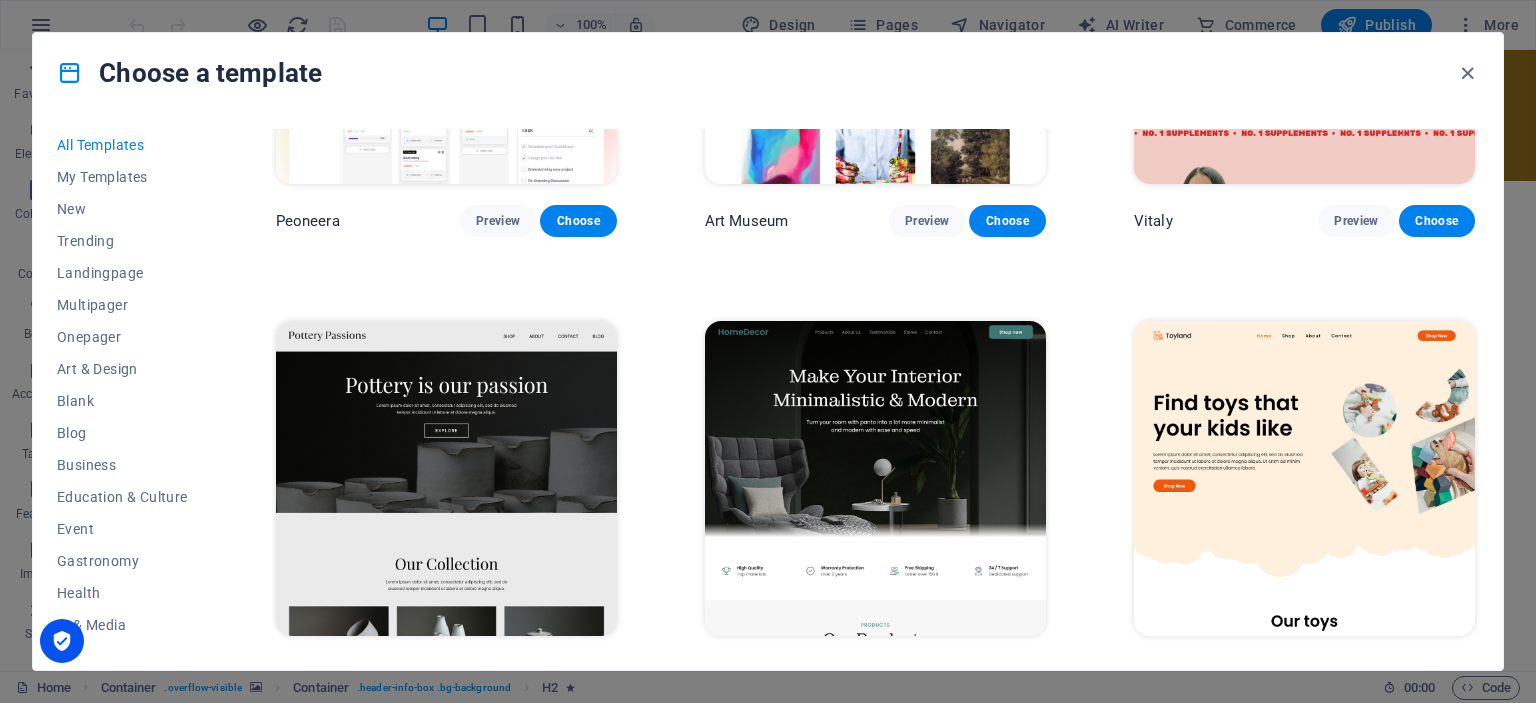 scroll, scrollTop: 0, scrollLeft: 0, axis: both 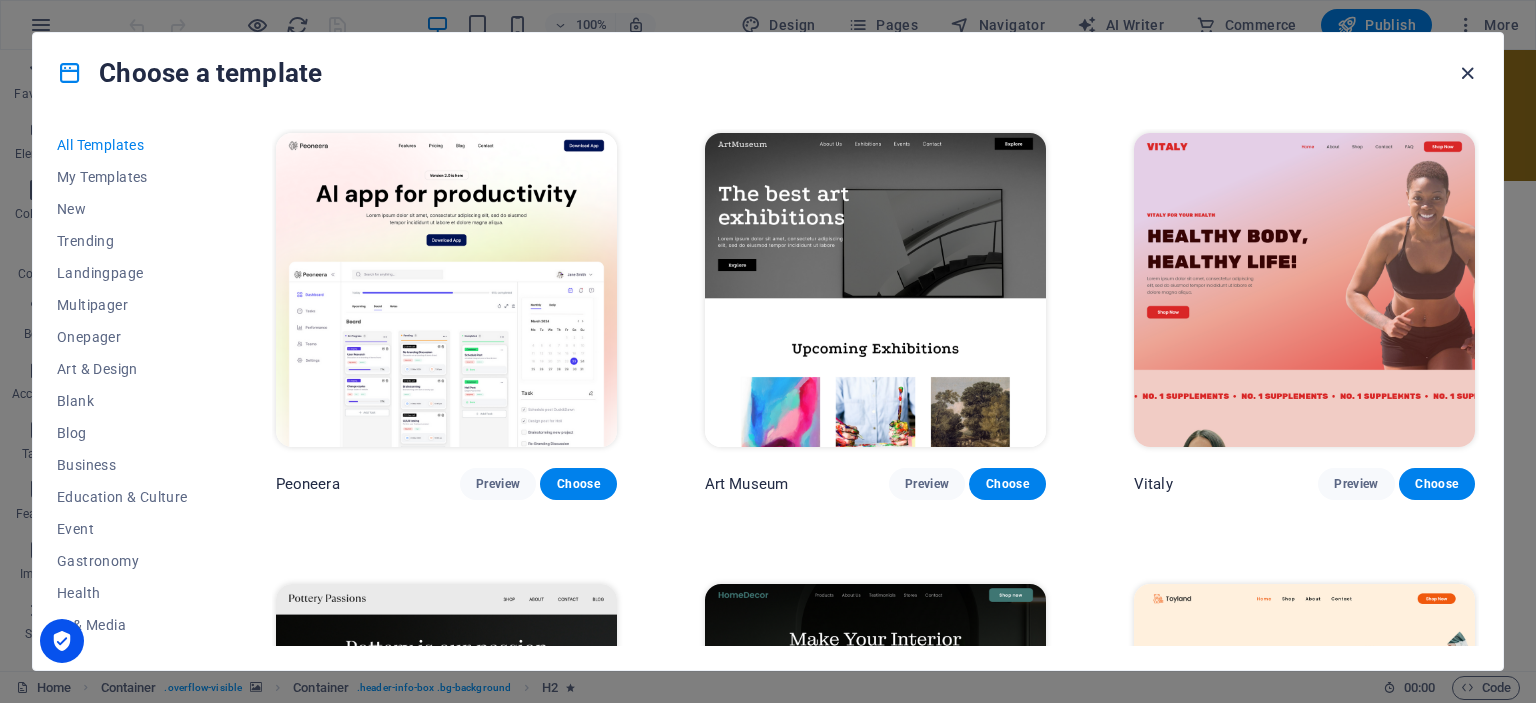 click at bounding box center (1467, 73) 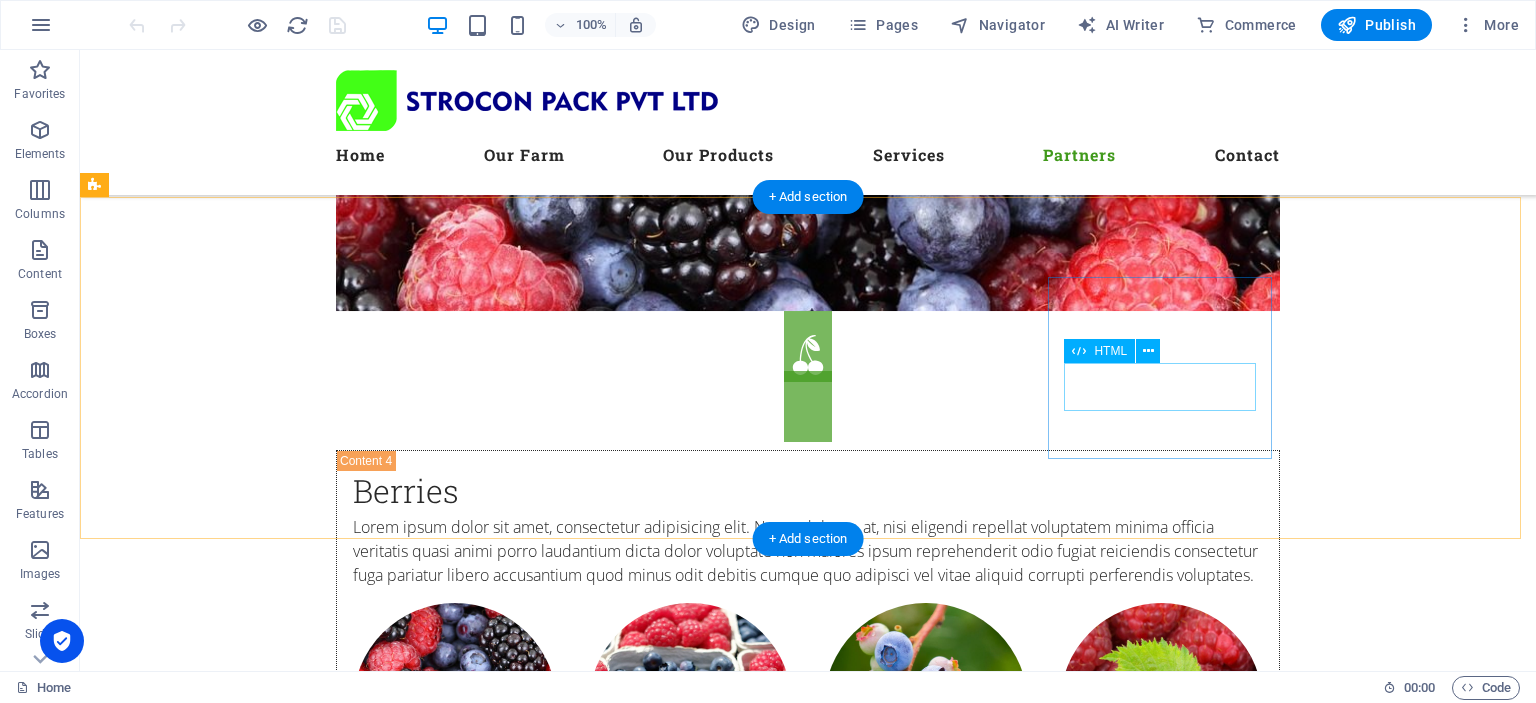 scroll, scrollTop: 9990, scrollLeft: 0, axis: vertical 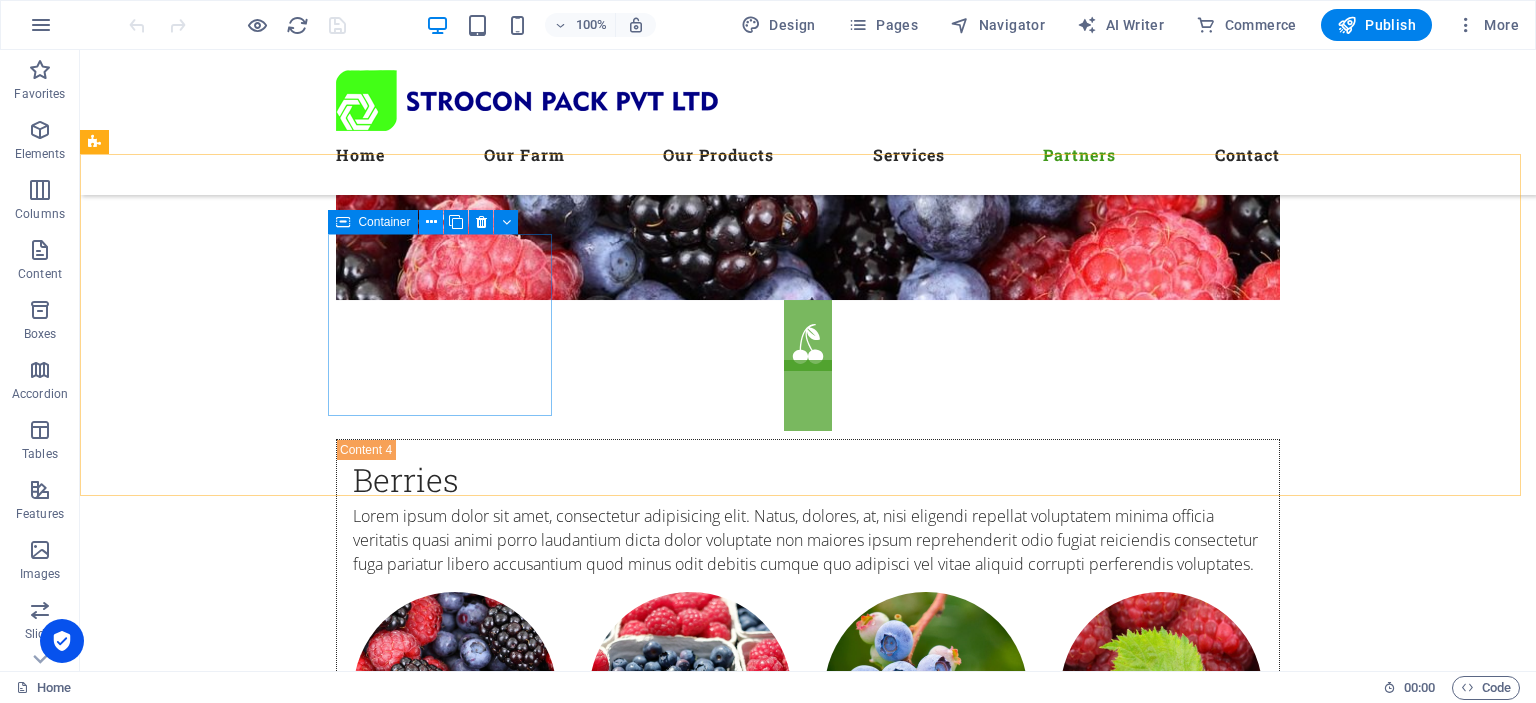 click at bounding box center (431, 222) 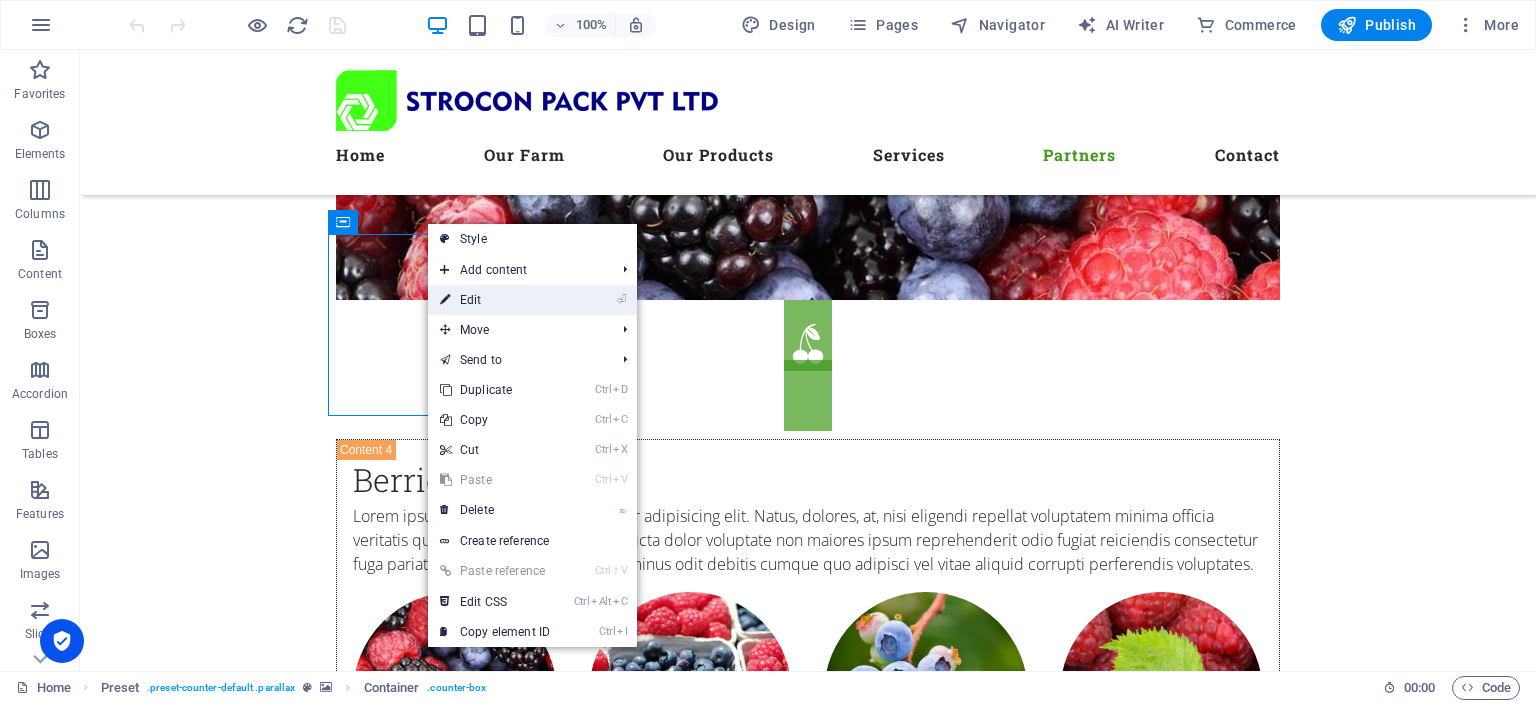 click on "⏎  Edit" at bounding box center [495, 300] 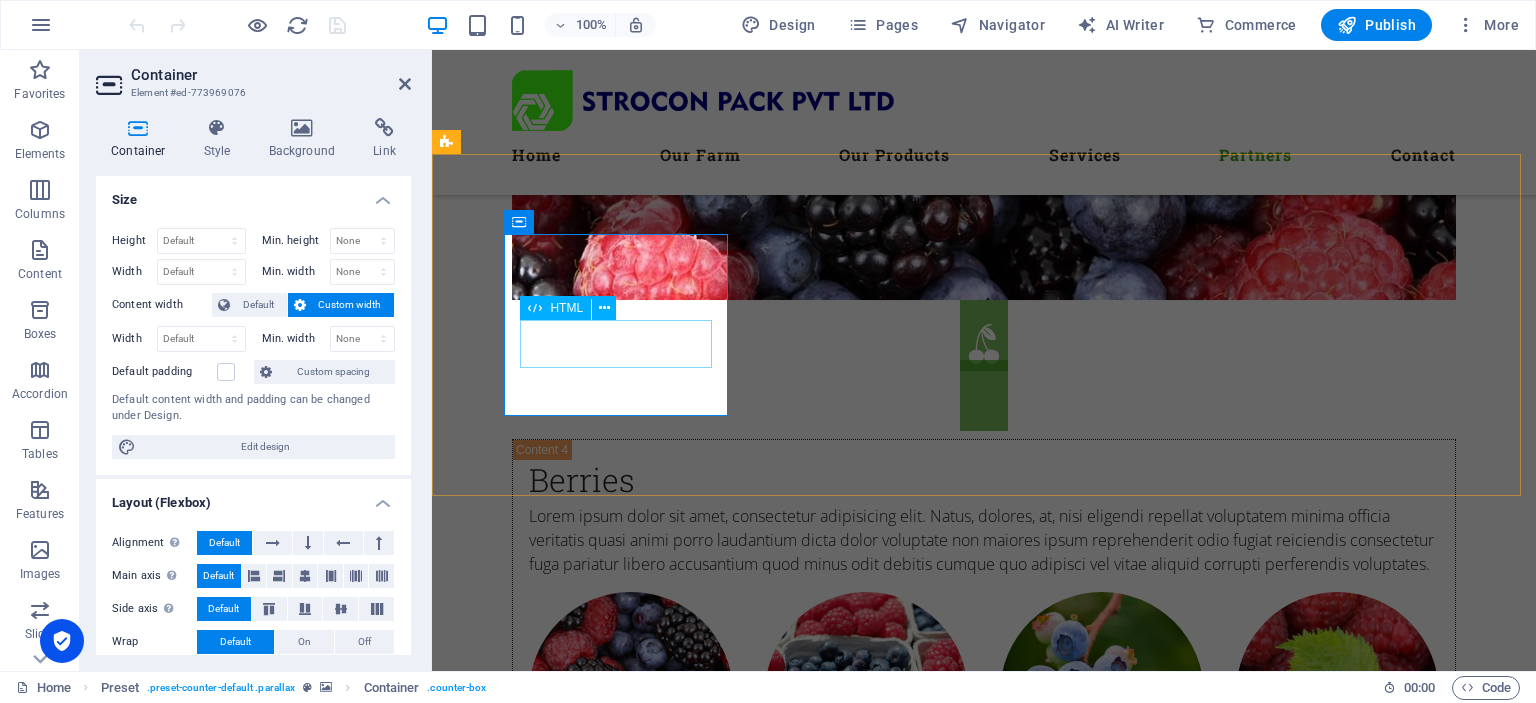 click on "1200" at bounding box center (920, 9961) 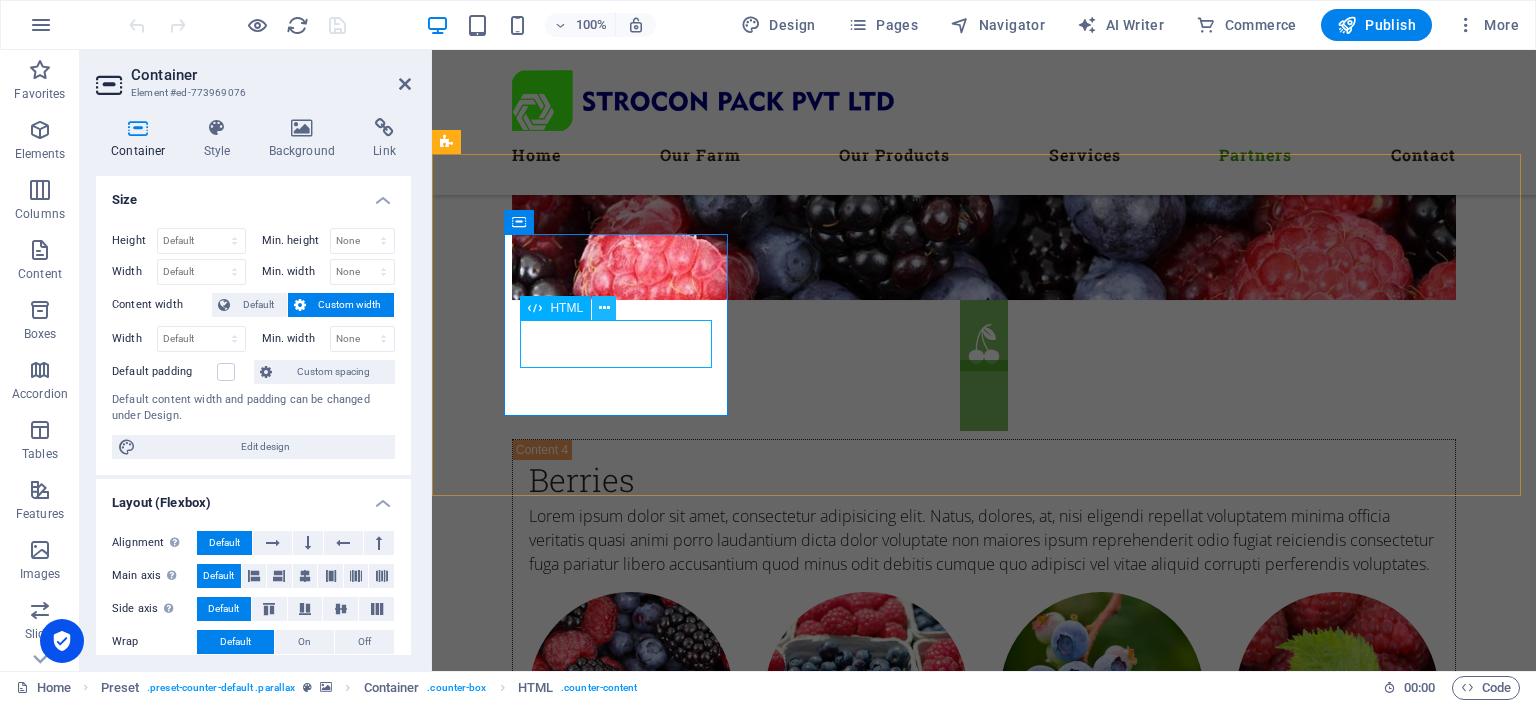 click at bounding box center (604, 308) 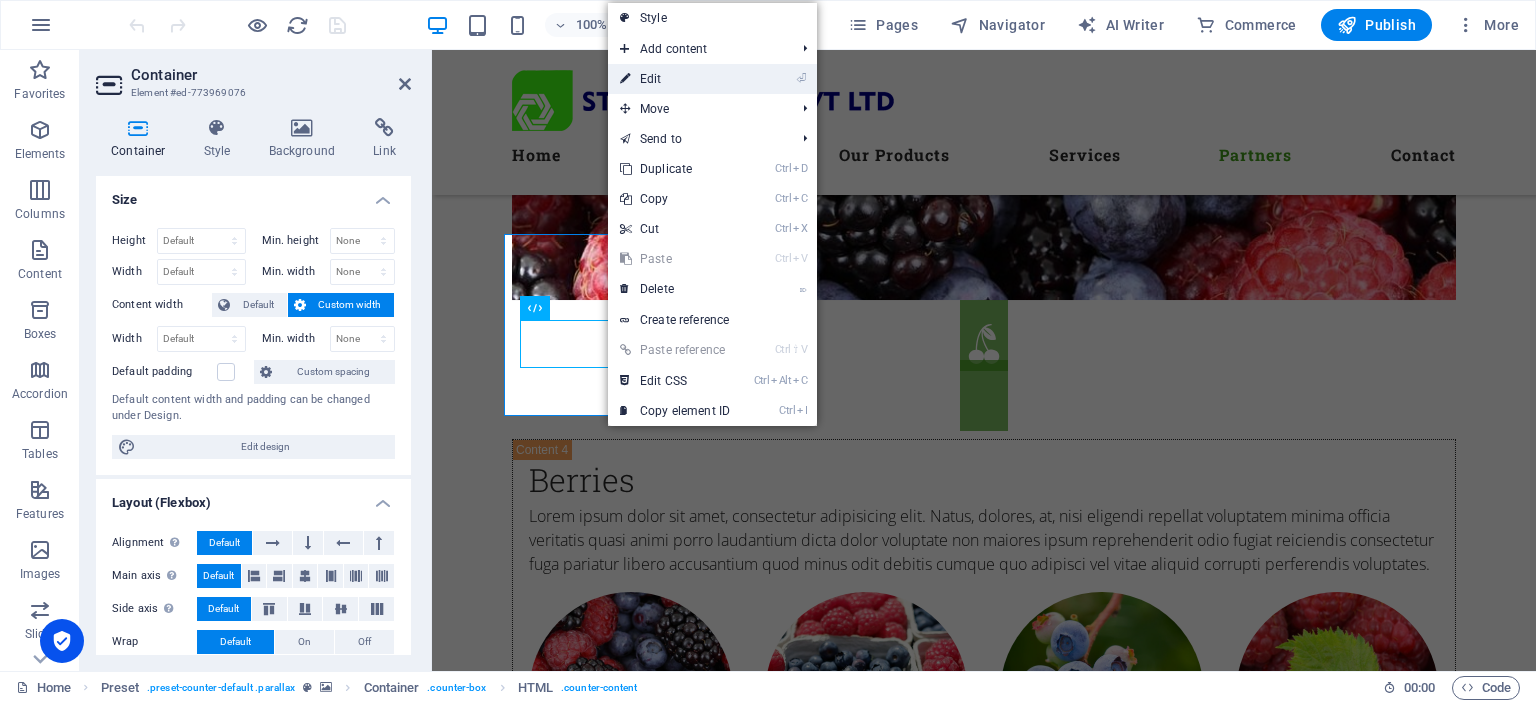 click on "⏎  Edit" at bounding box center (675, 79) 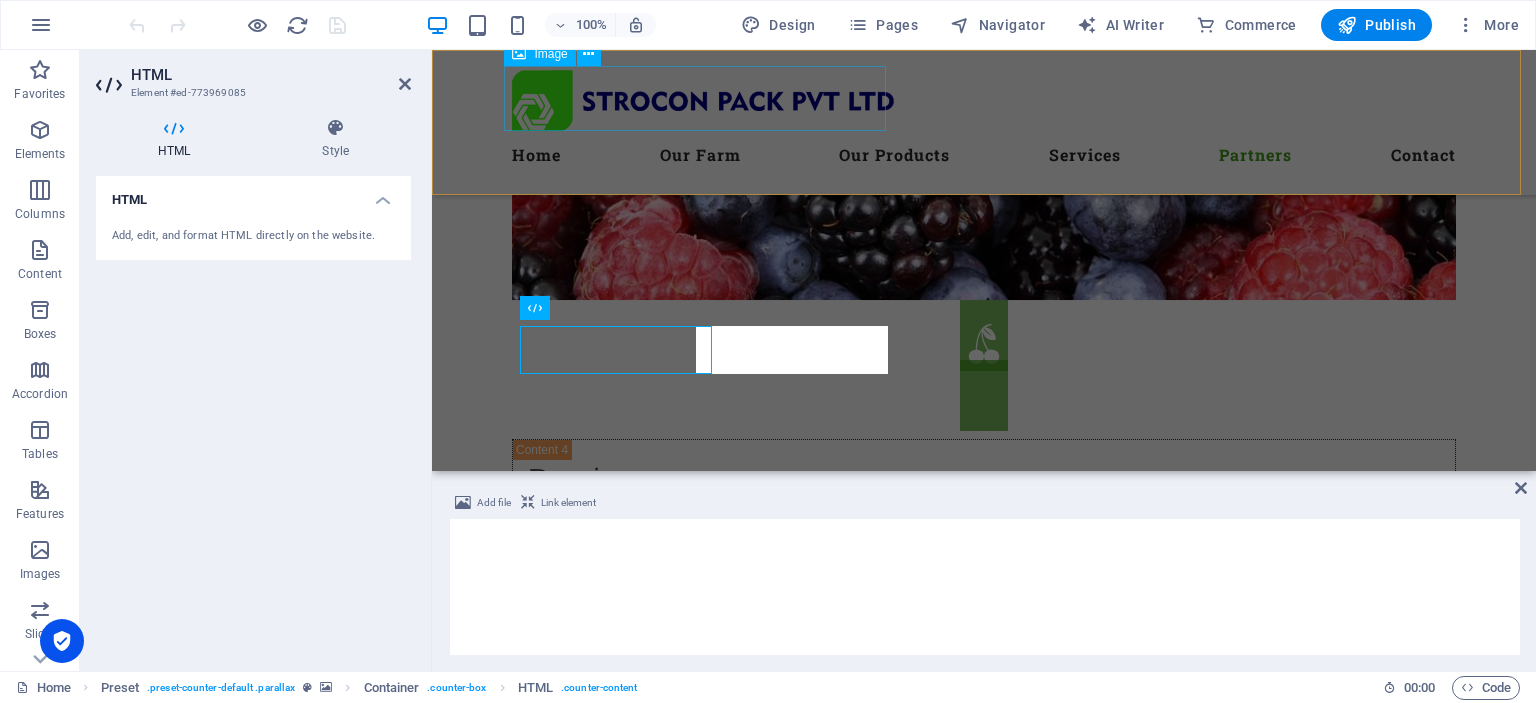 scroll, scrollTop: 9984, scrollLeft: 0, axis: vertical 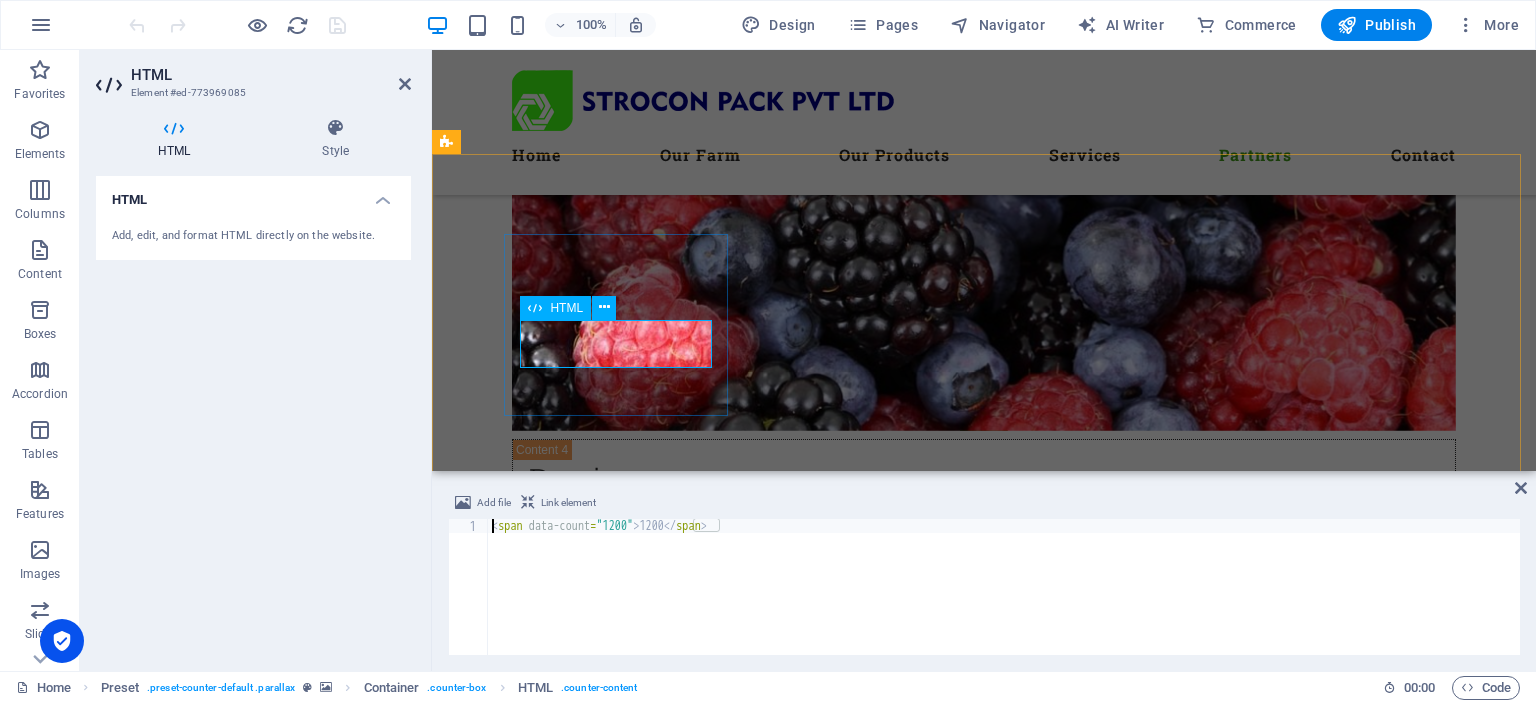 click on "1200" at bounding box center (920, 9861) 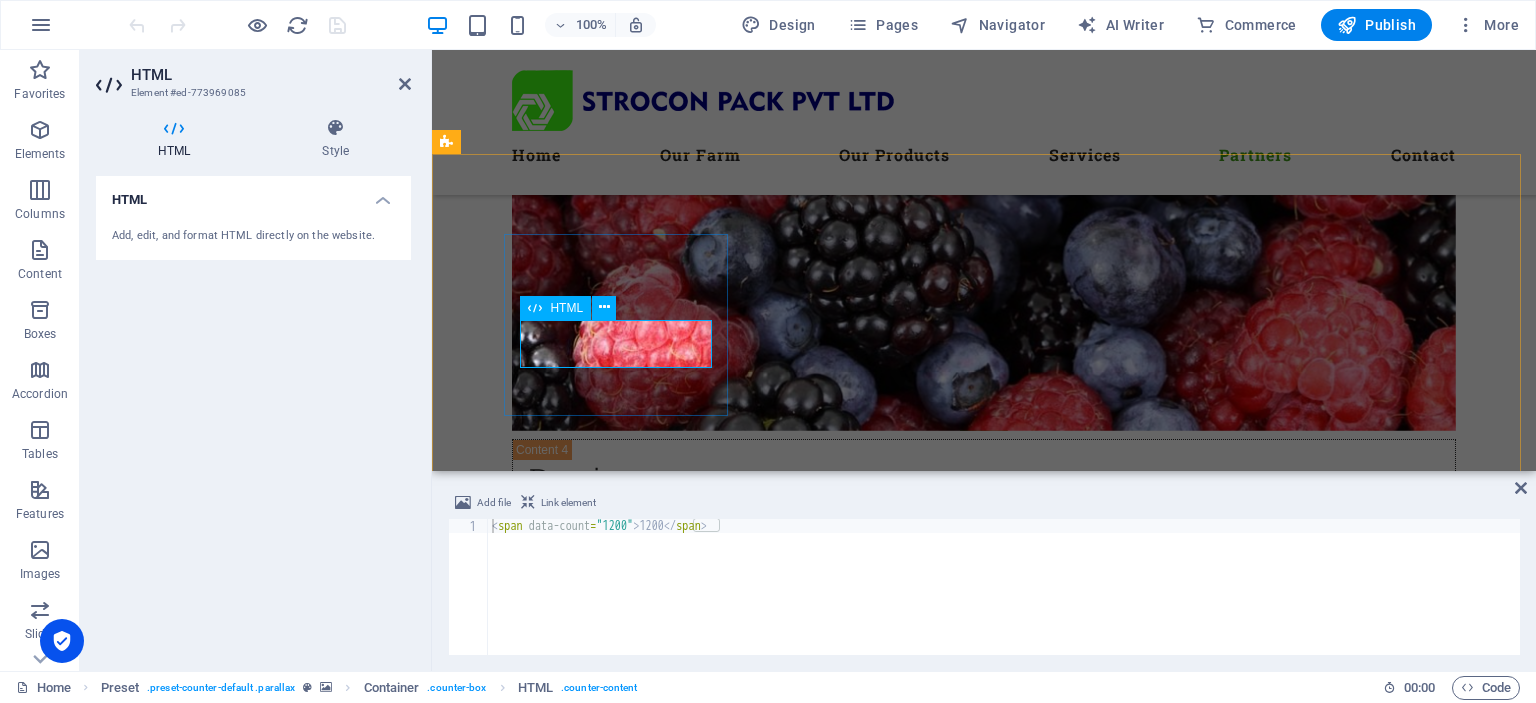 click on "1200" at bounding box center (920, 9861) 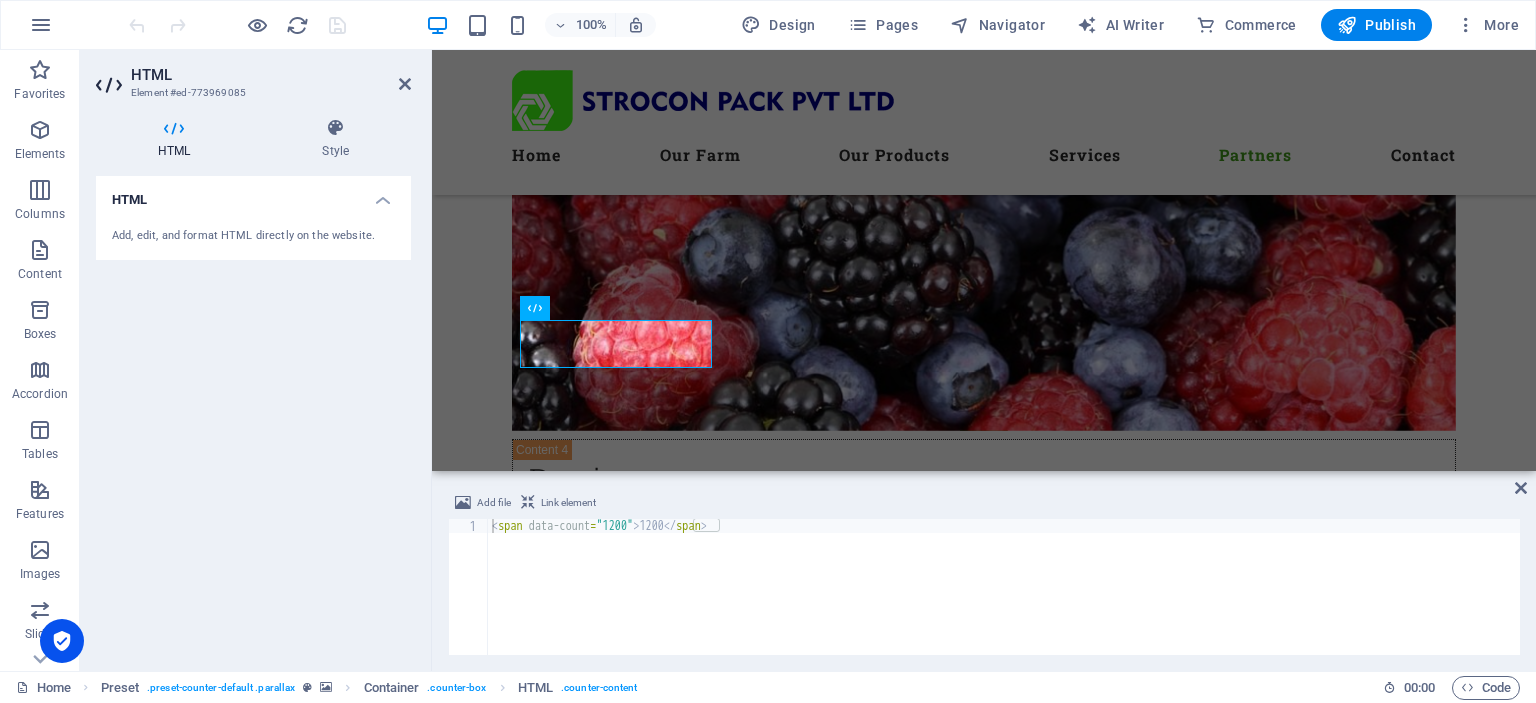 click on "Add, edit, and format HTML directly on the website." at bounding box center [253, 236] 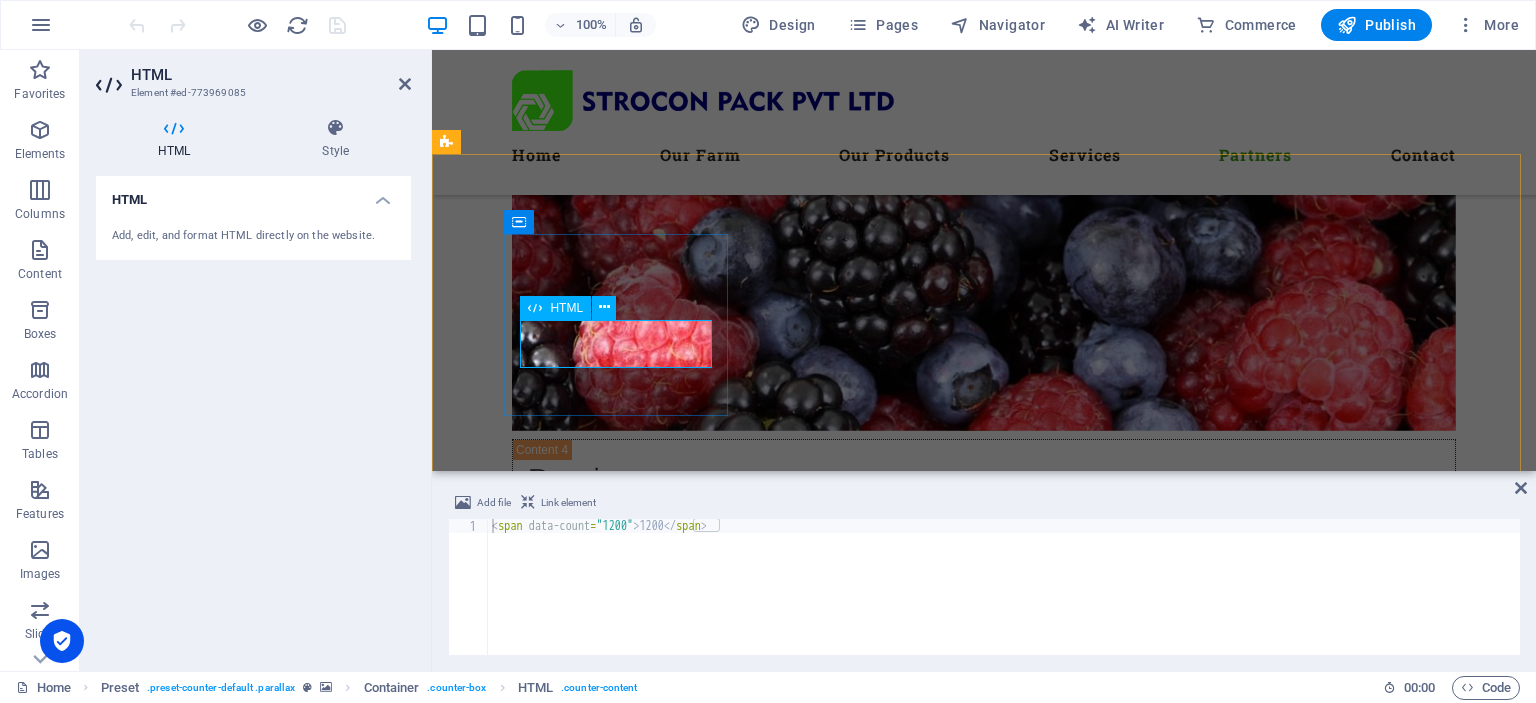 click on "HTML" at bounding box center (566, 308) 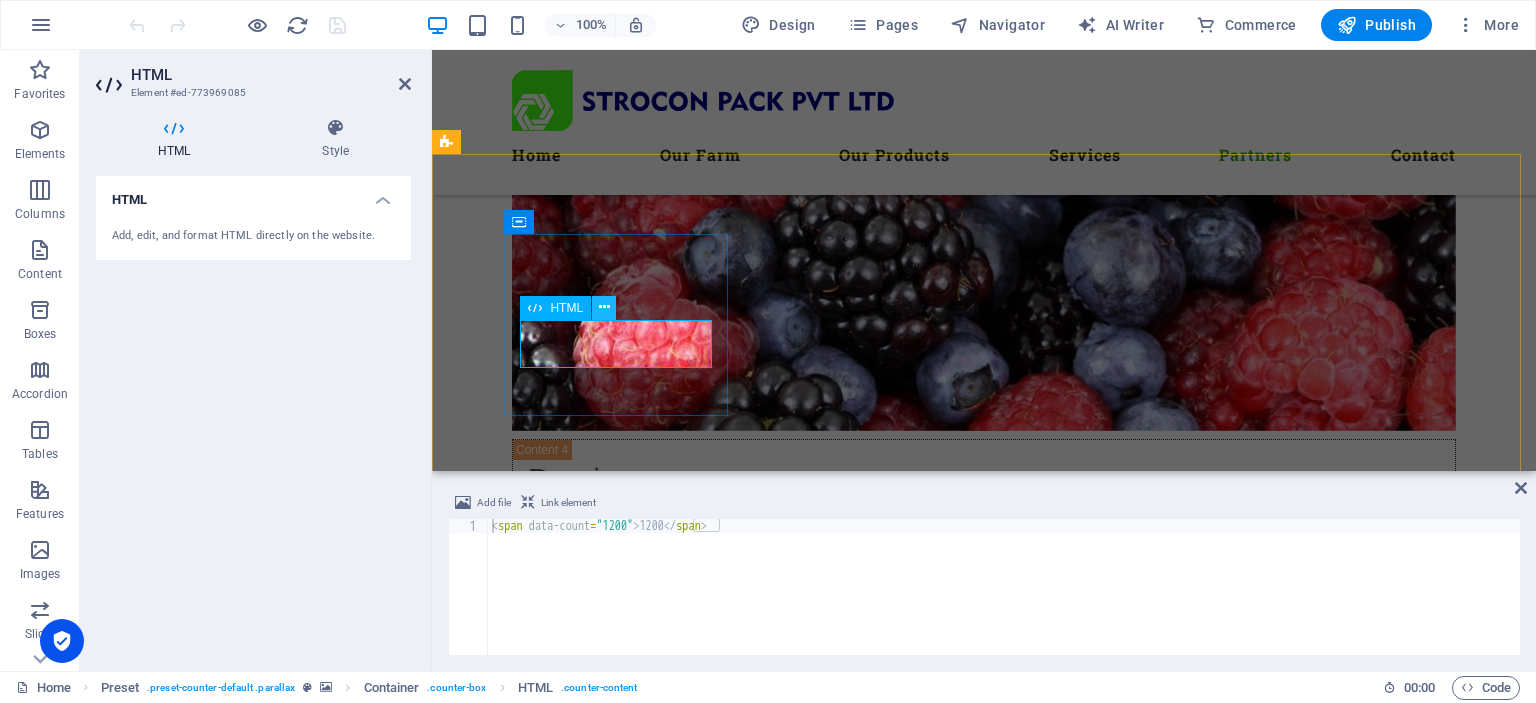 click at bounding box center (604, 307) 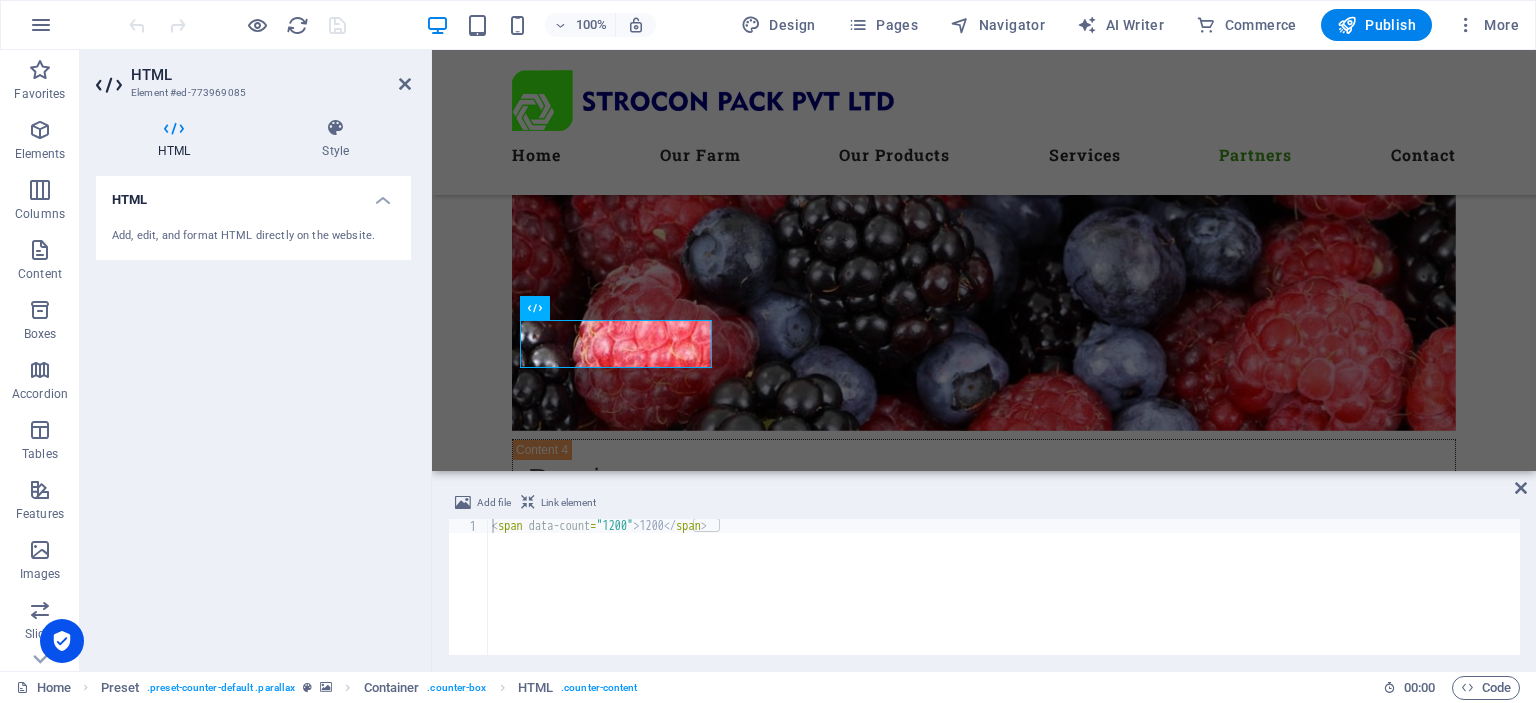 click on "HTML" at bounding box center [253, 194] 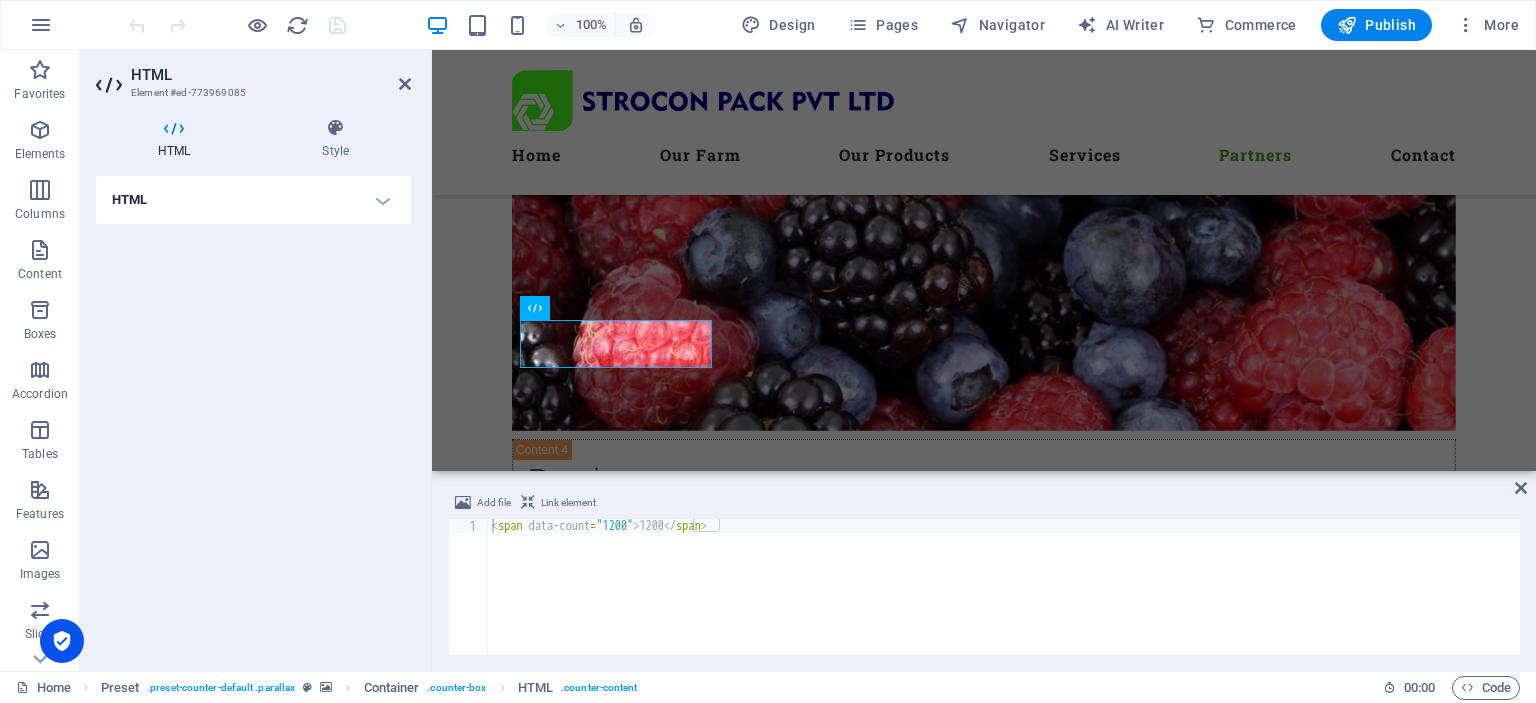 click on "HTML" at bounding box center (253, 200) 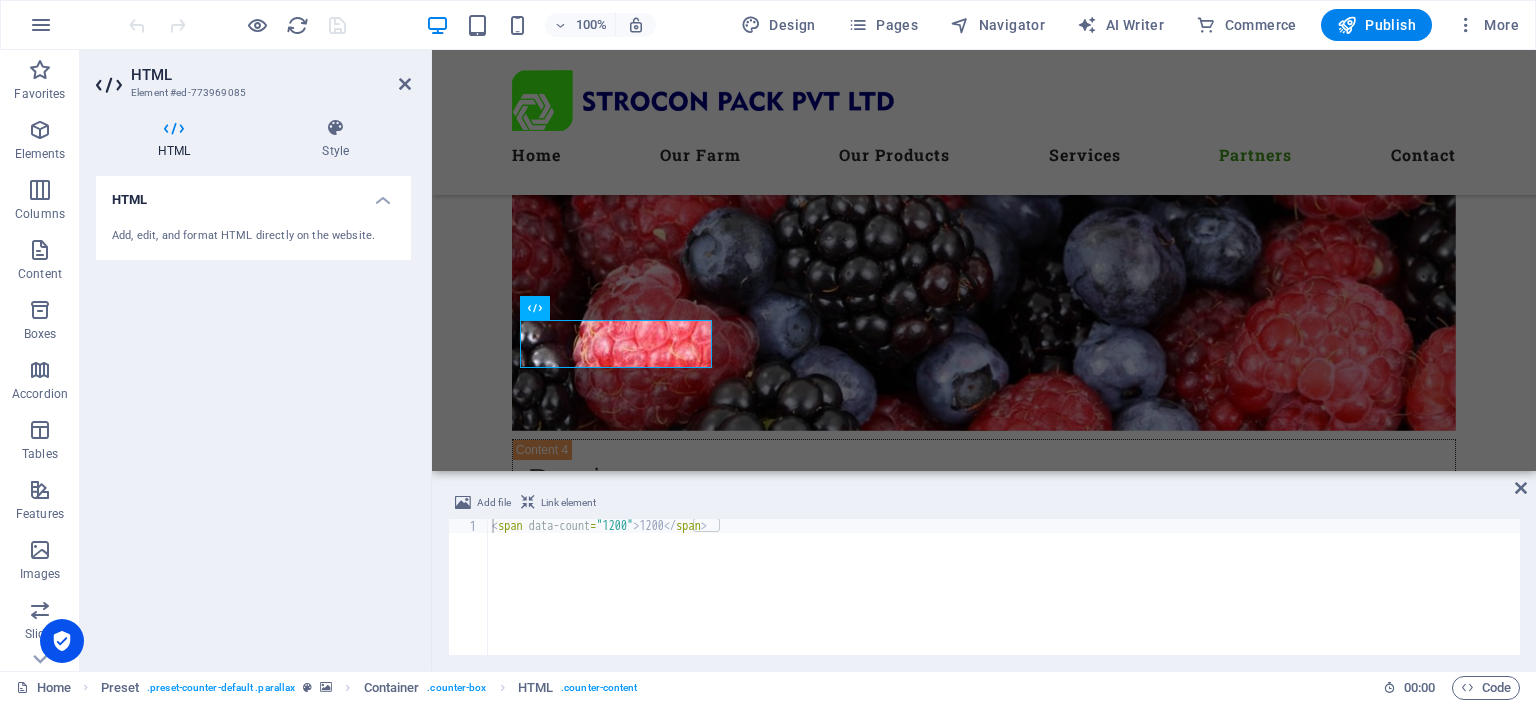 click on "Add, edit, and format HTML directly on the website." at bounding box center [253, 236] 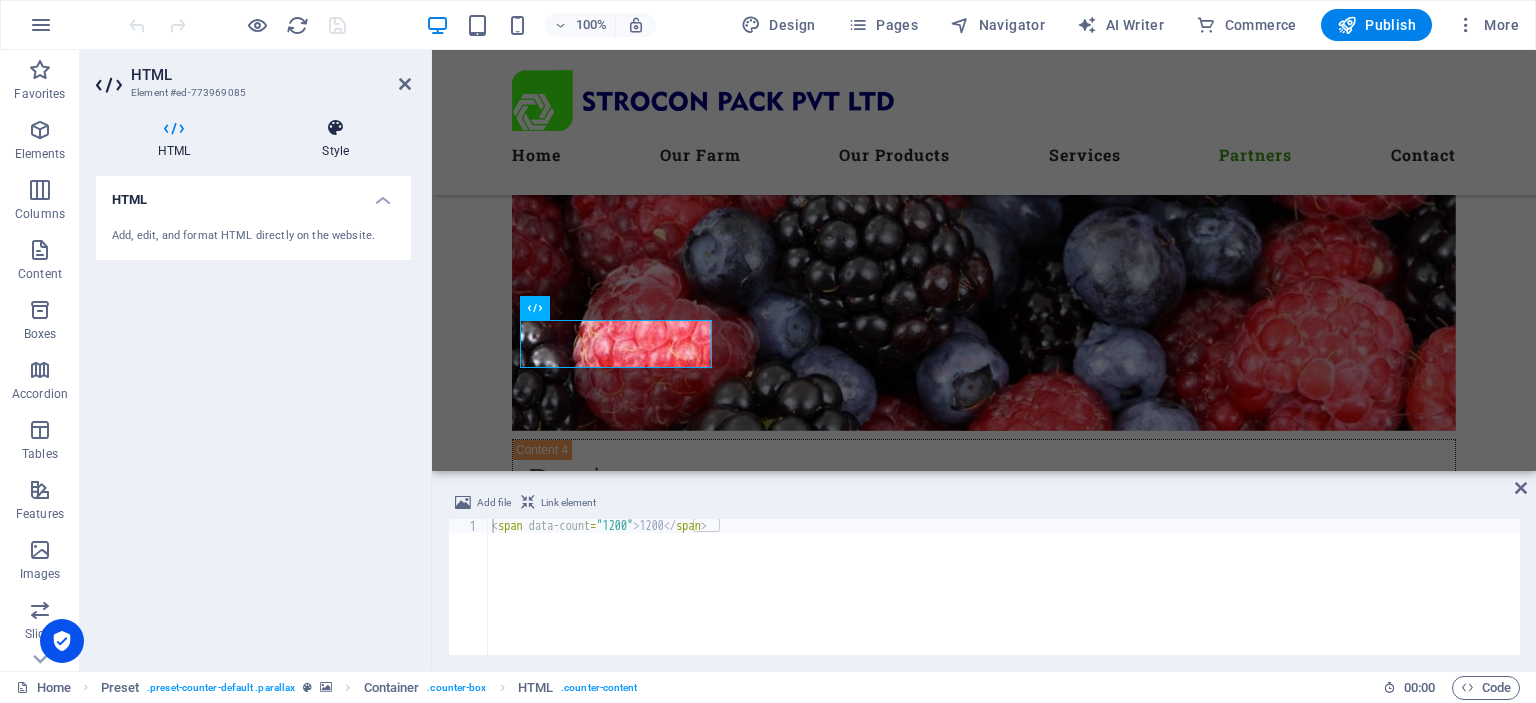 drag, startPoint x: 236, startPoint y: 231, endPoint x: 336, endPoint y: 144, distance: 132.54811 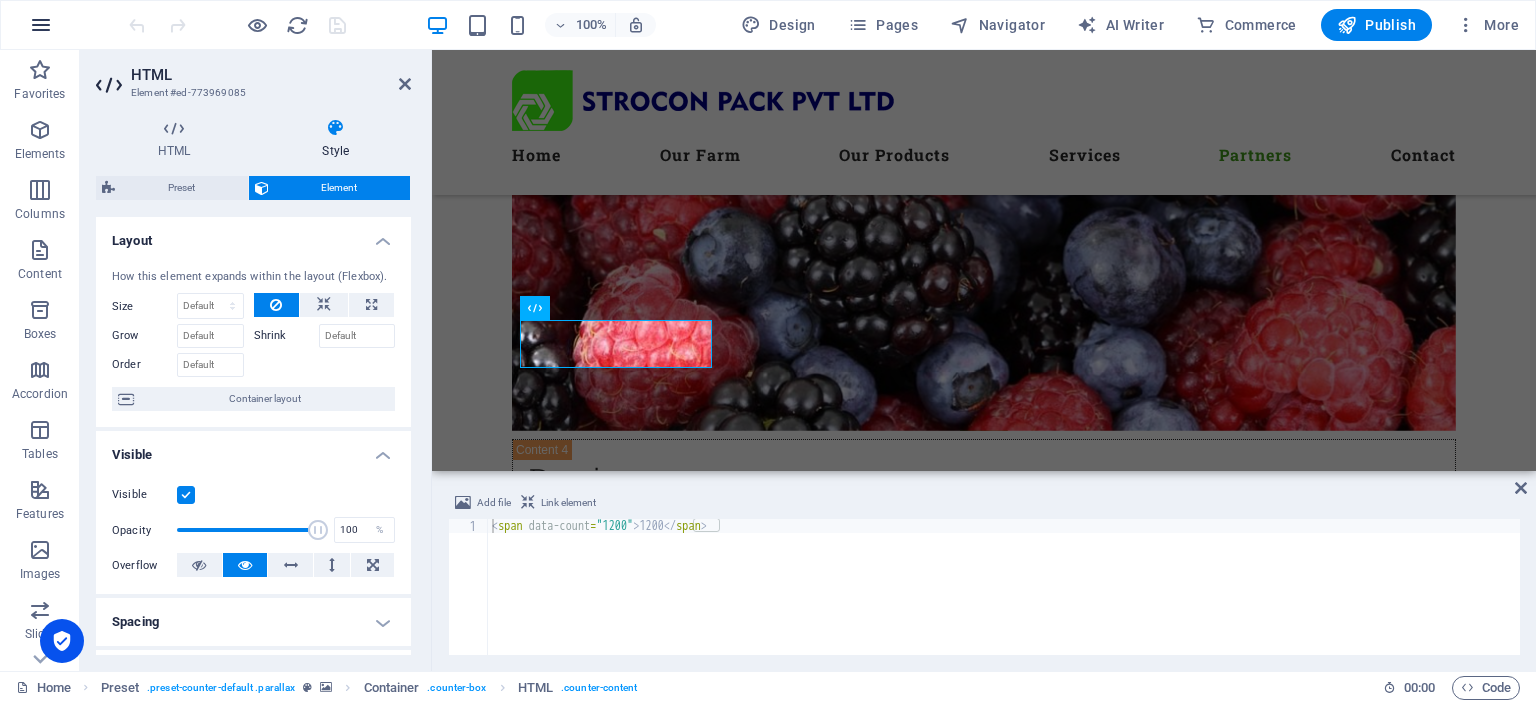 click at bounding box center (41, 25) 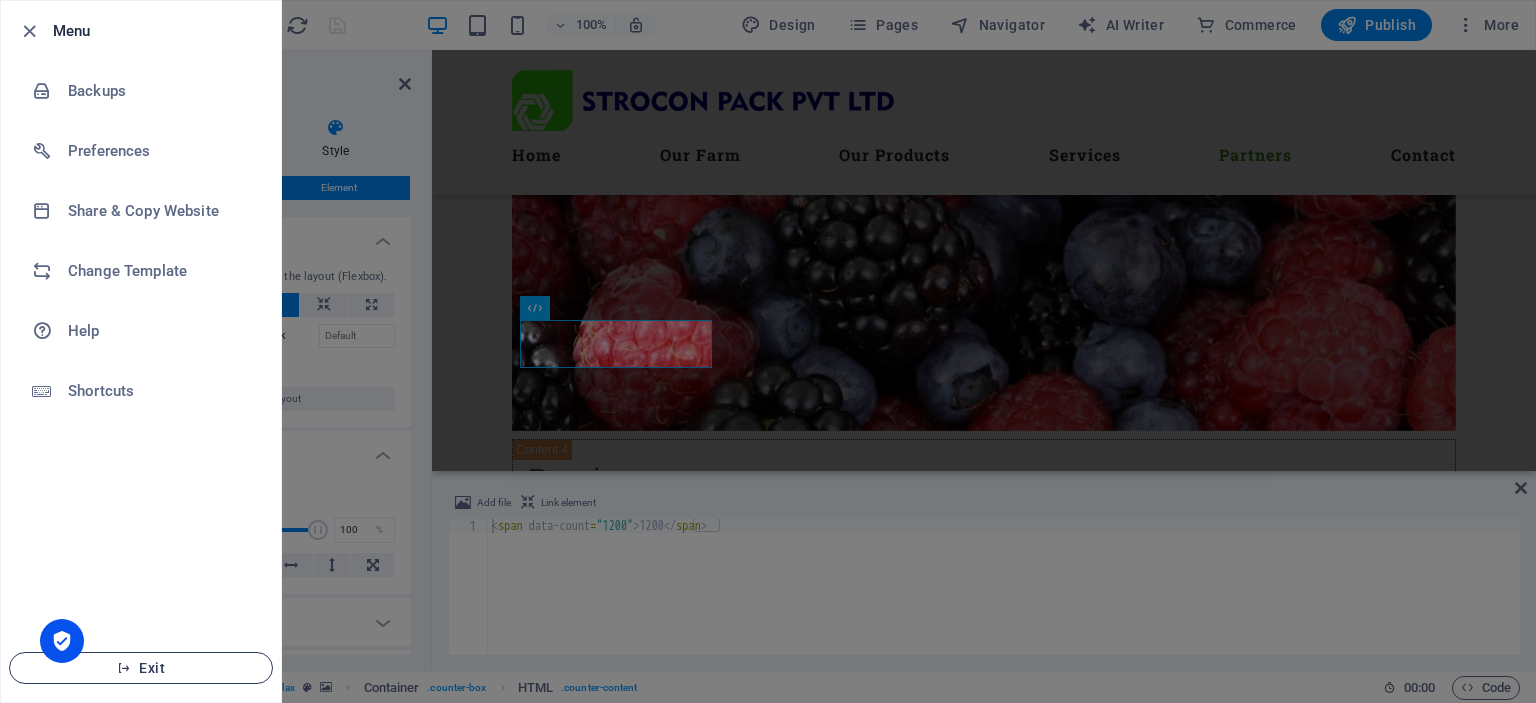 click on "Exit" at bounding box center [141, 668] 